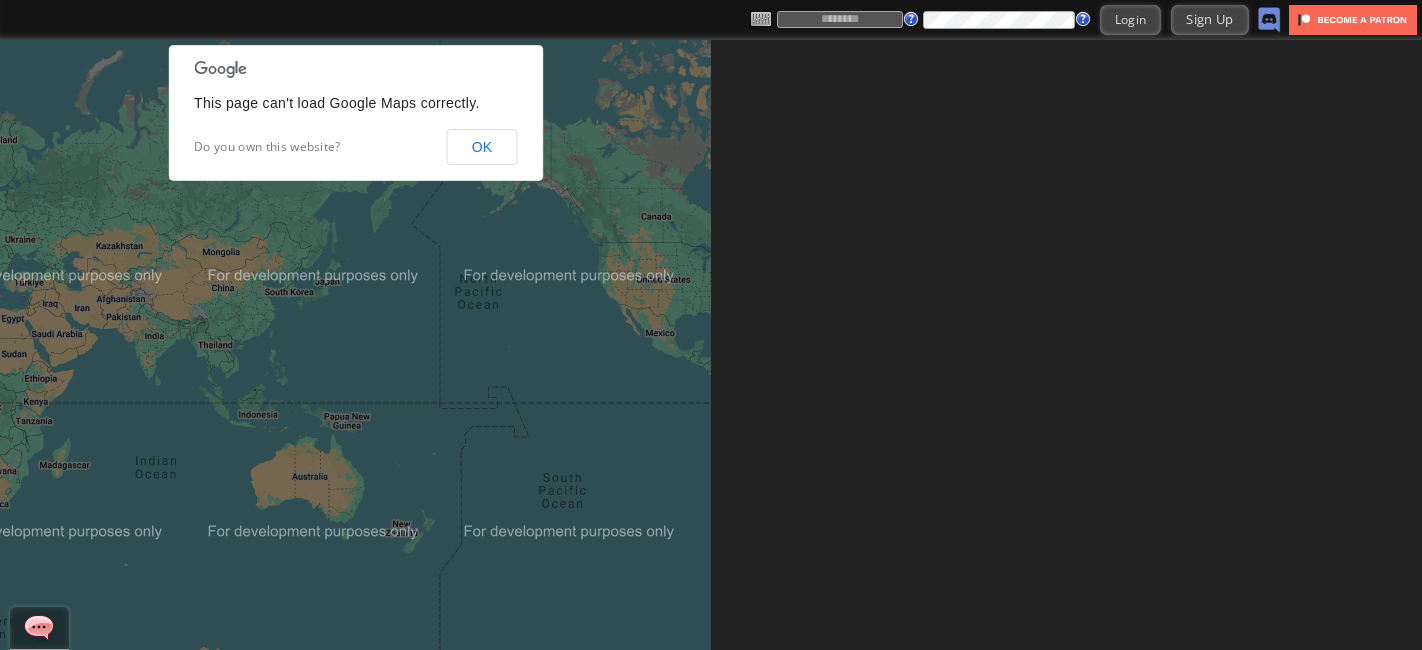 scroll, scrollTop: 0, scrollLeft: 0, axis: both 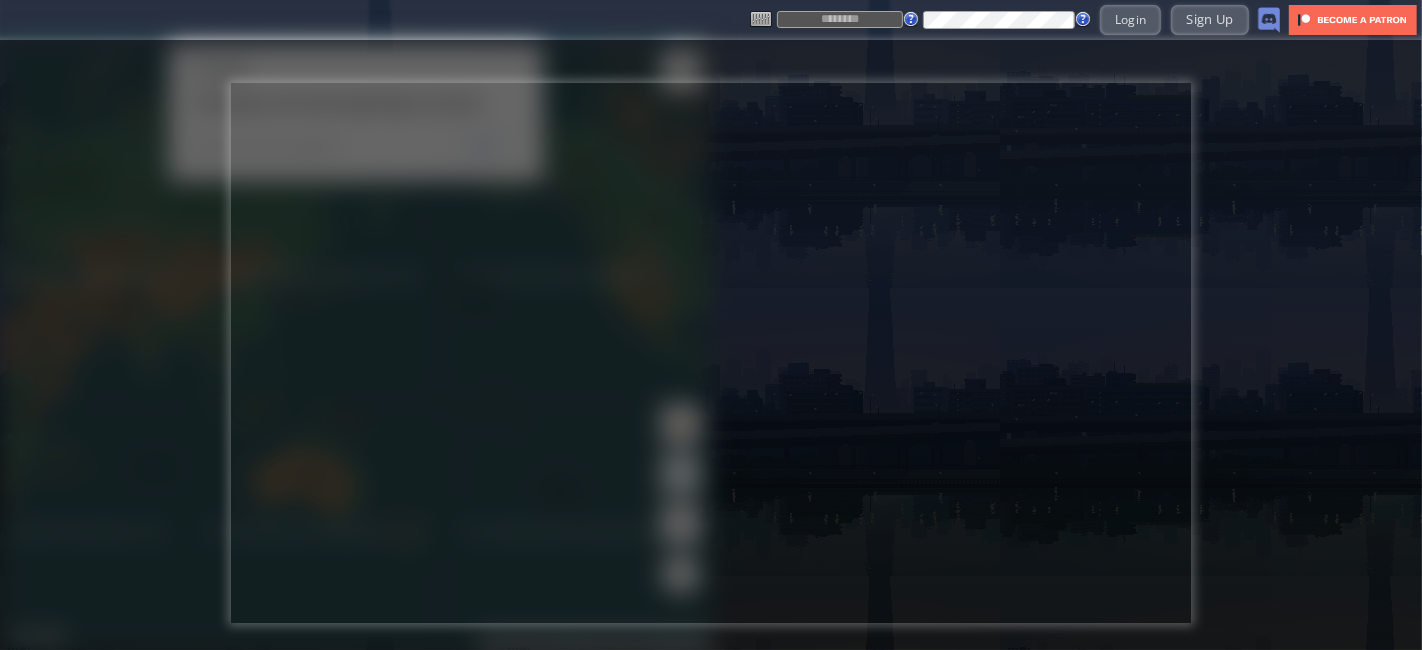 click at bounding box center [840, 19] 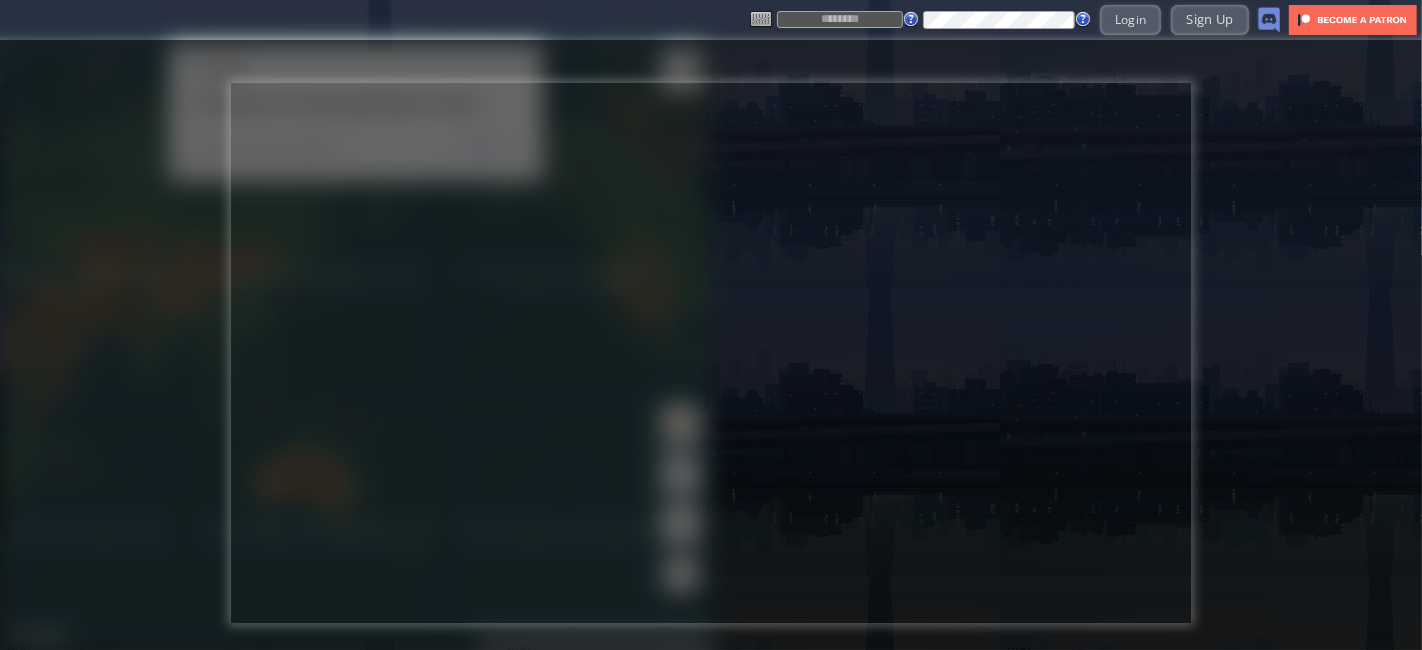 type on "******" 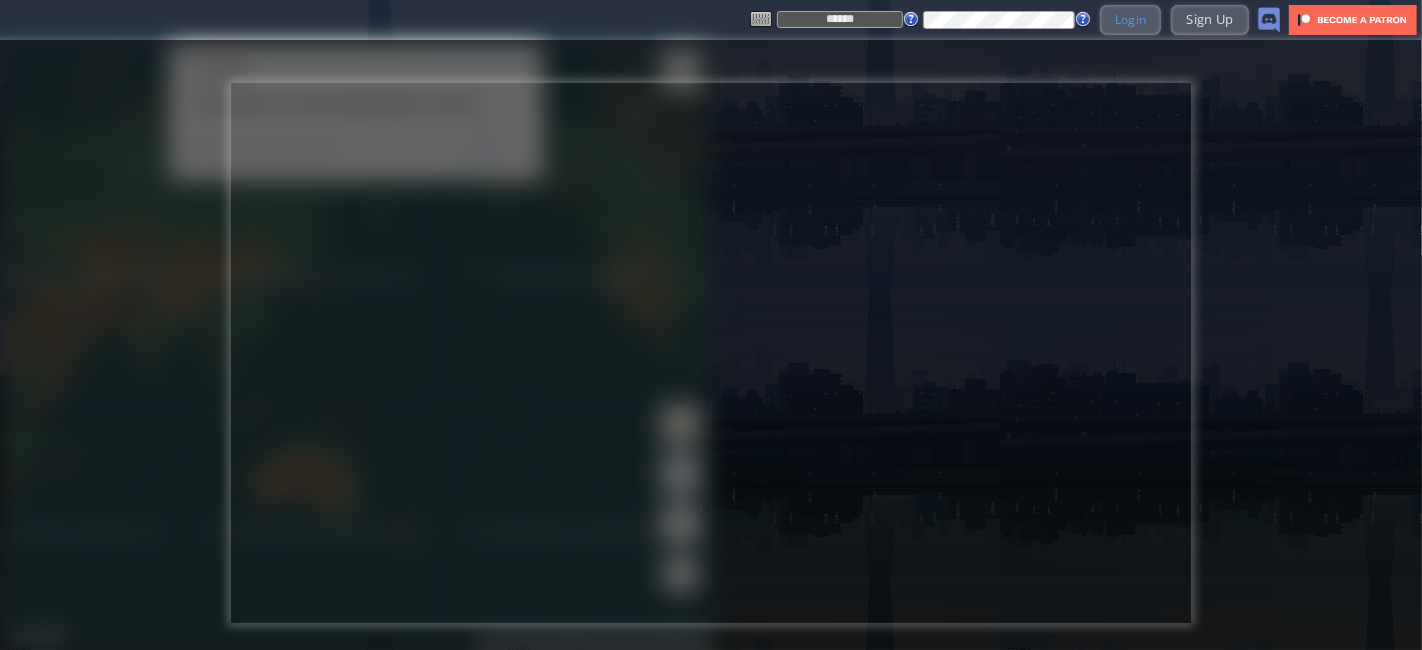 click on "Login" at bounding box center [1131, 19] 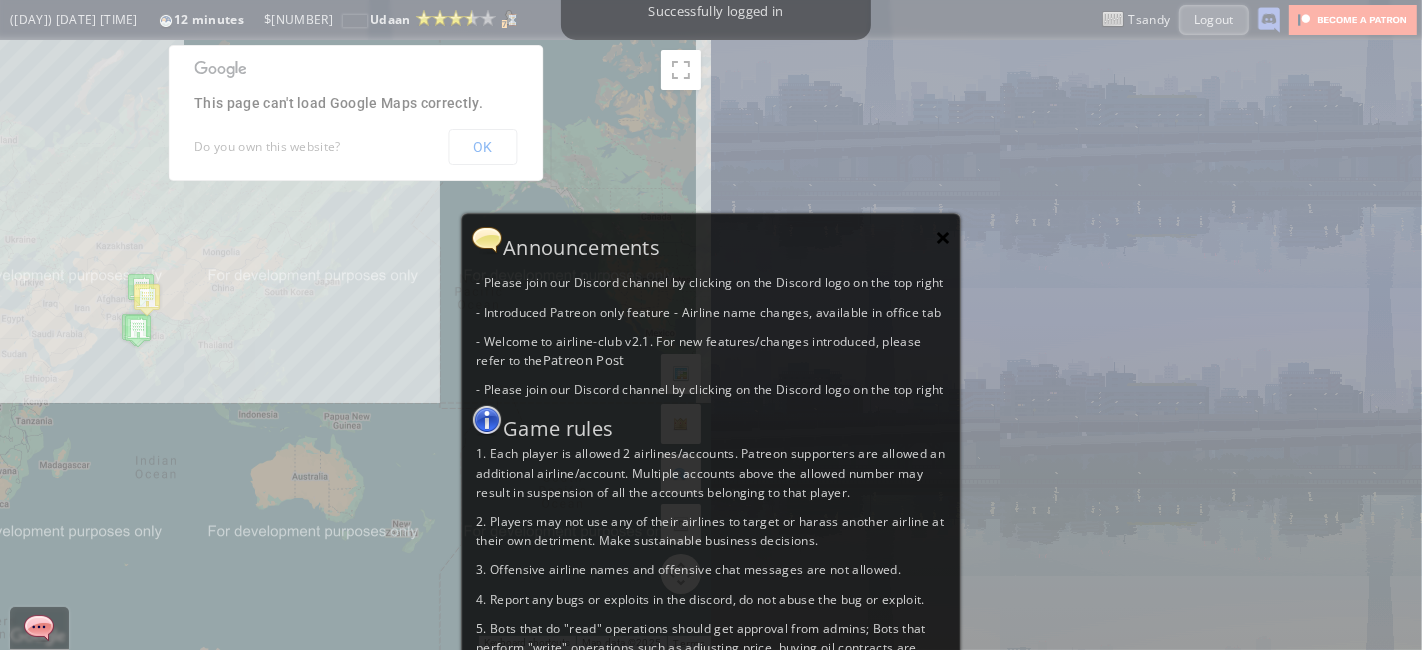 click on "×" at bounding box center (943, 237) 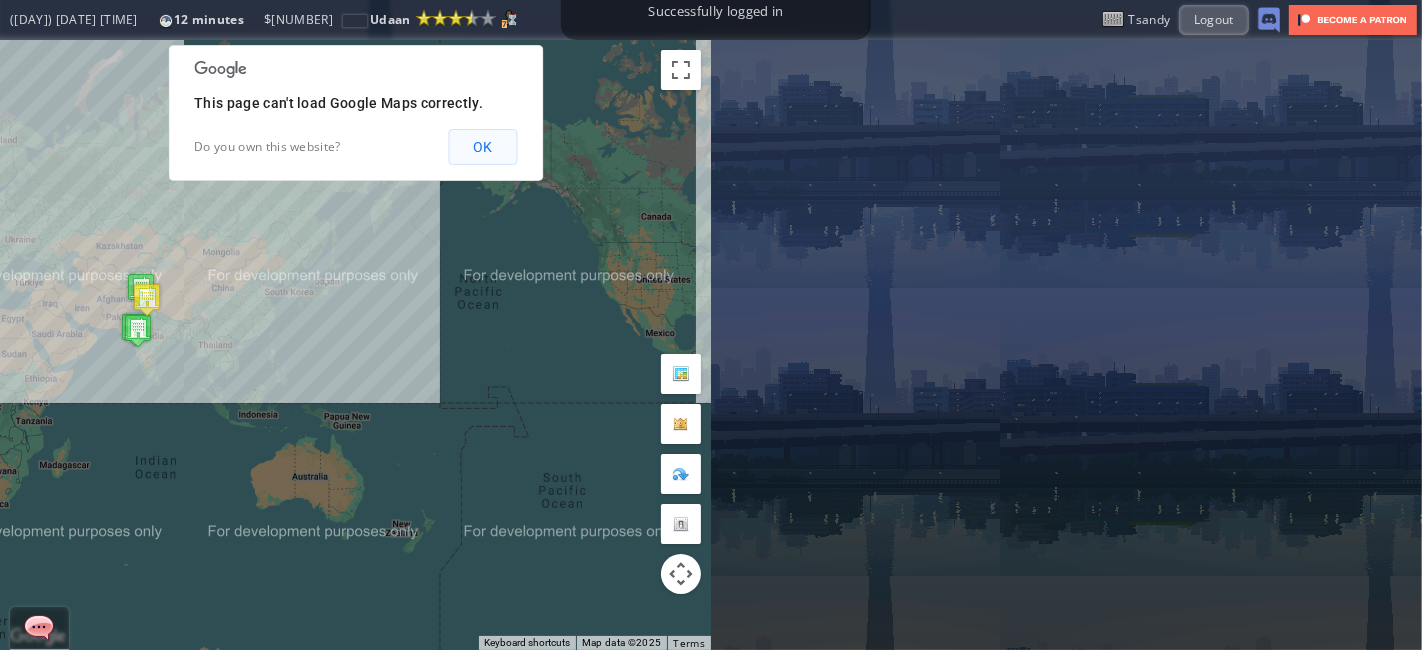click on "OK" at bounding box center (482, 147) 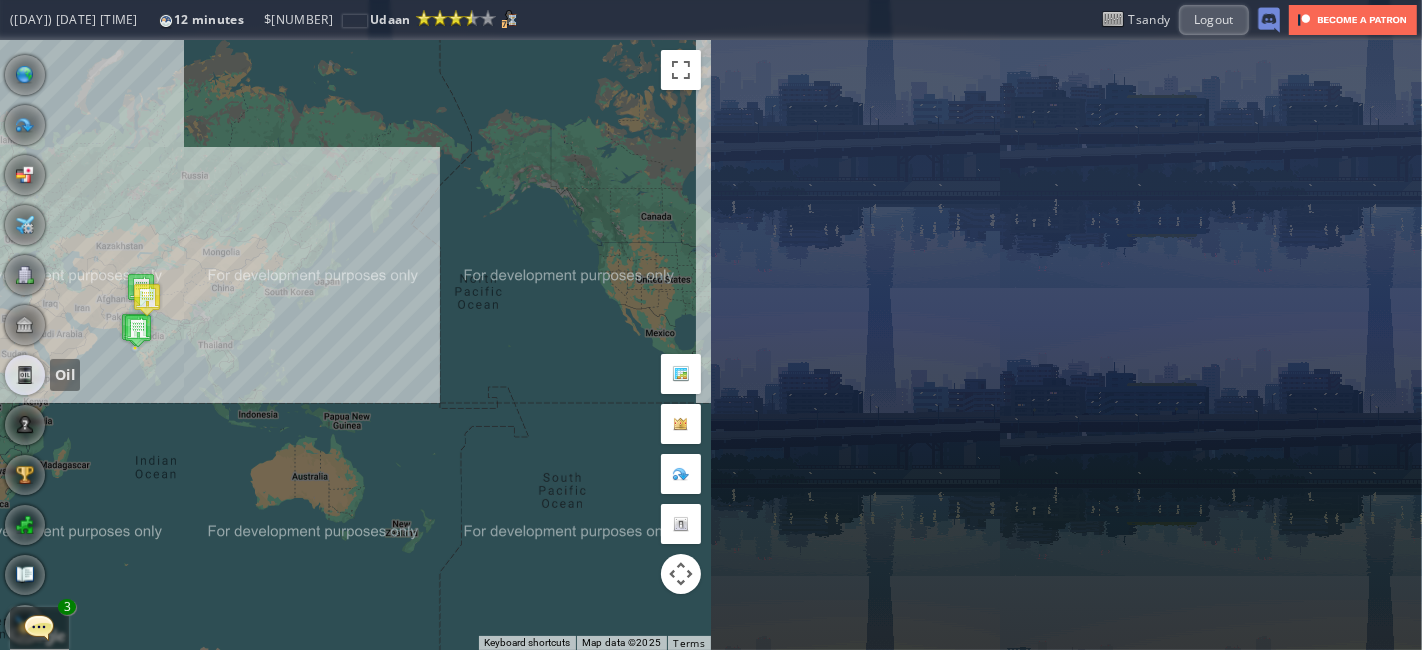 click at bounding box center (25, 375) 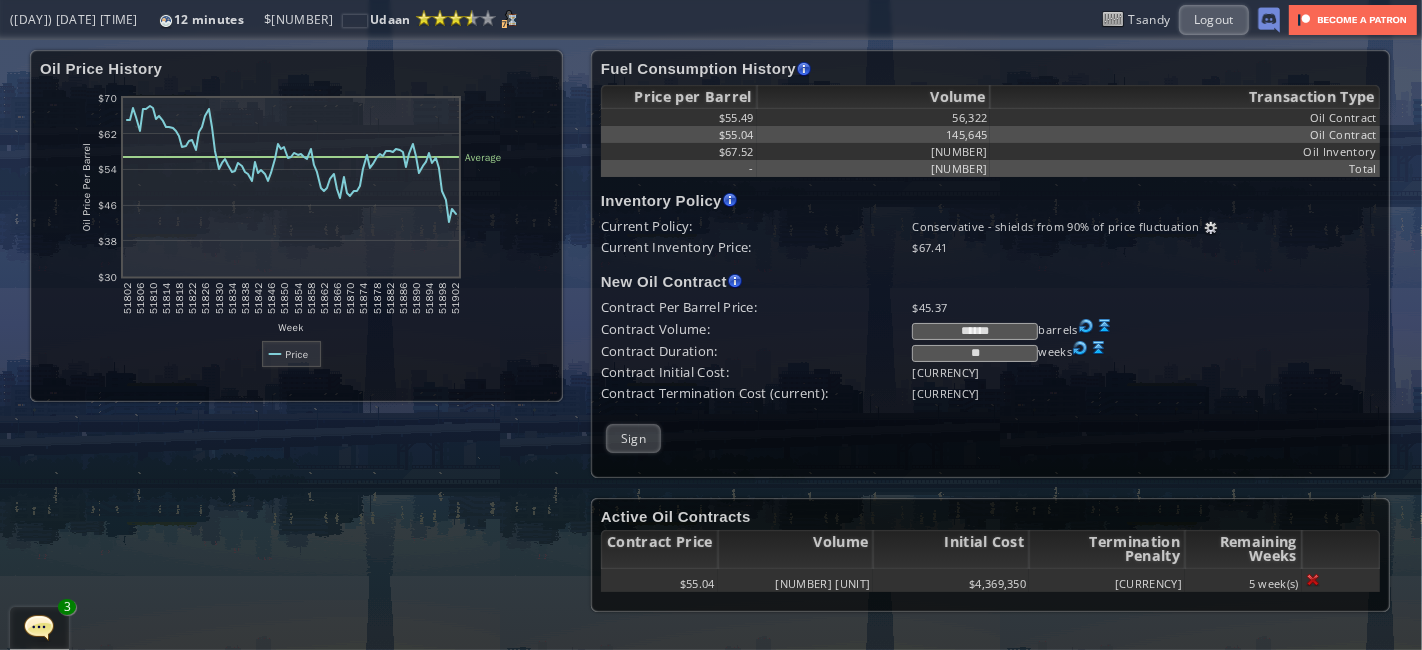 click on "**" at bounding box center (975, 353) 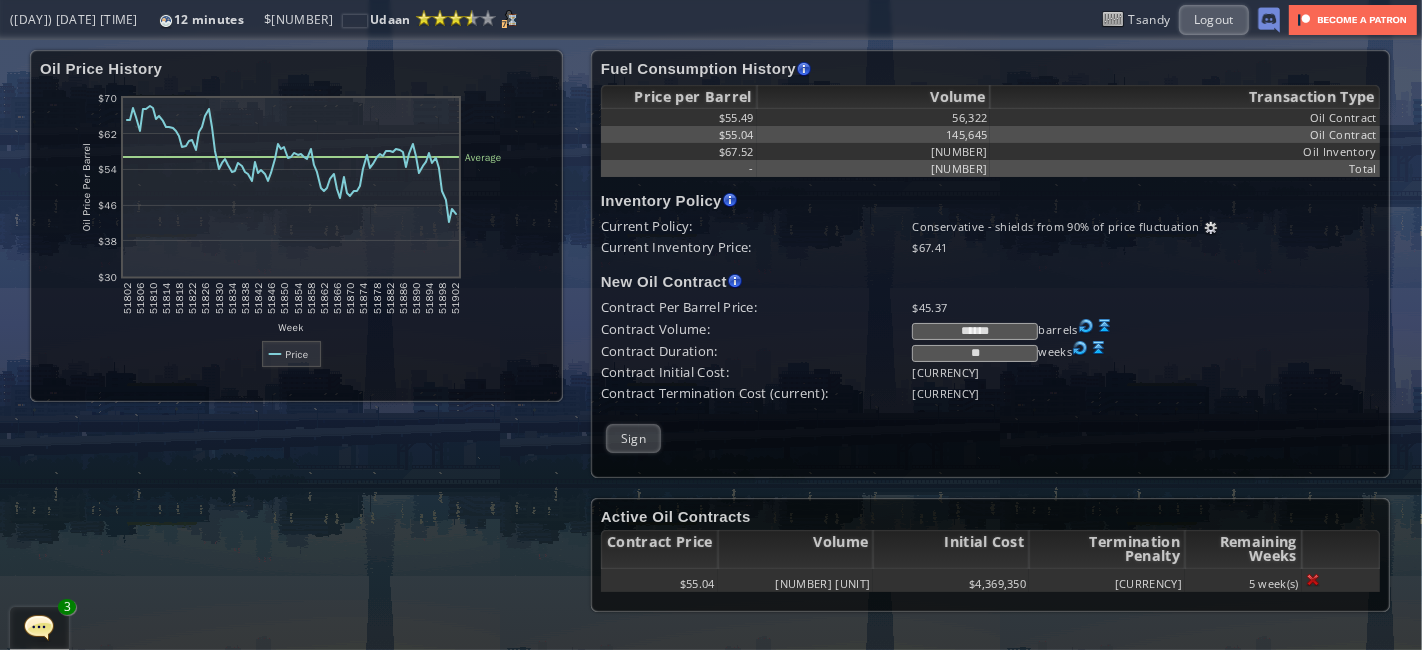 click on "**" at bounding box center [975, 353] 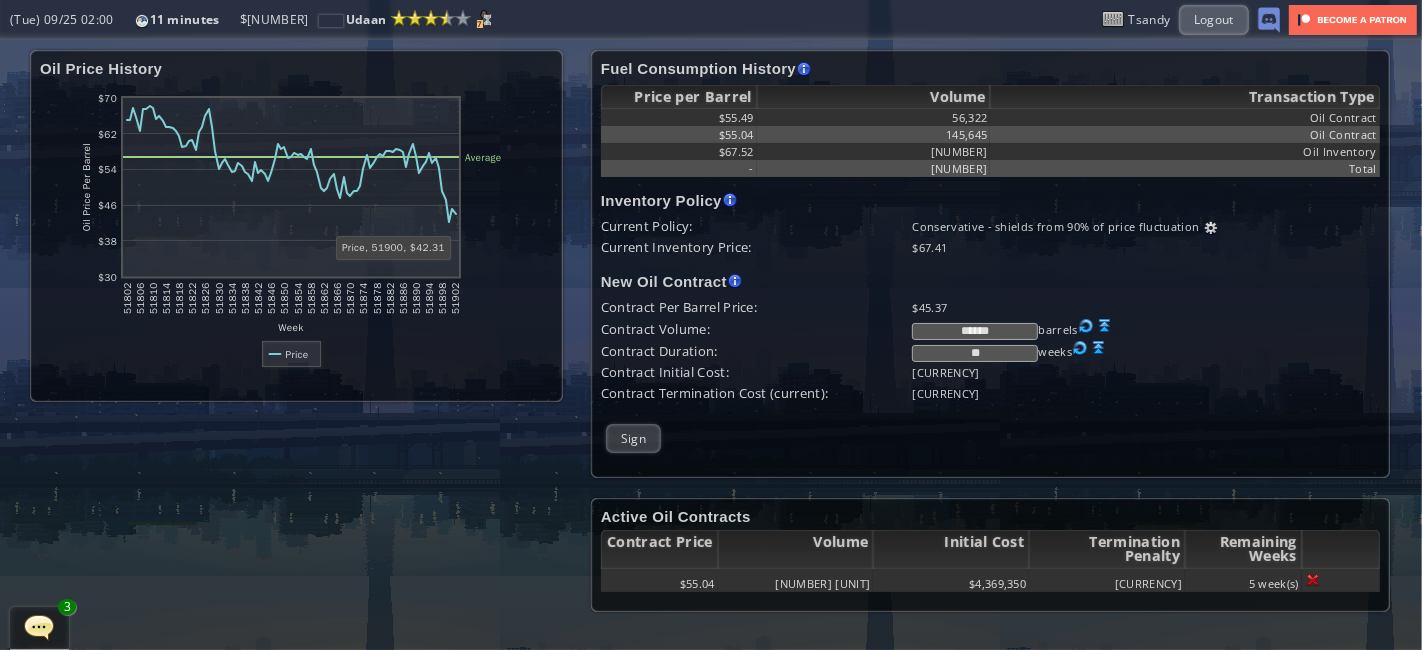 click on "******" at bounding box center [975, 331] 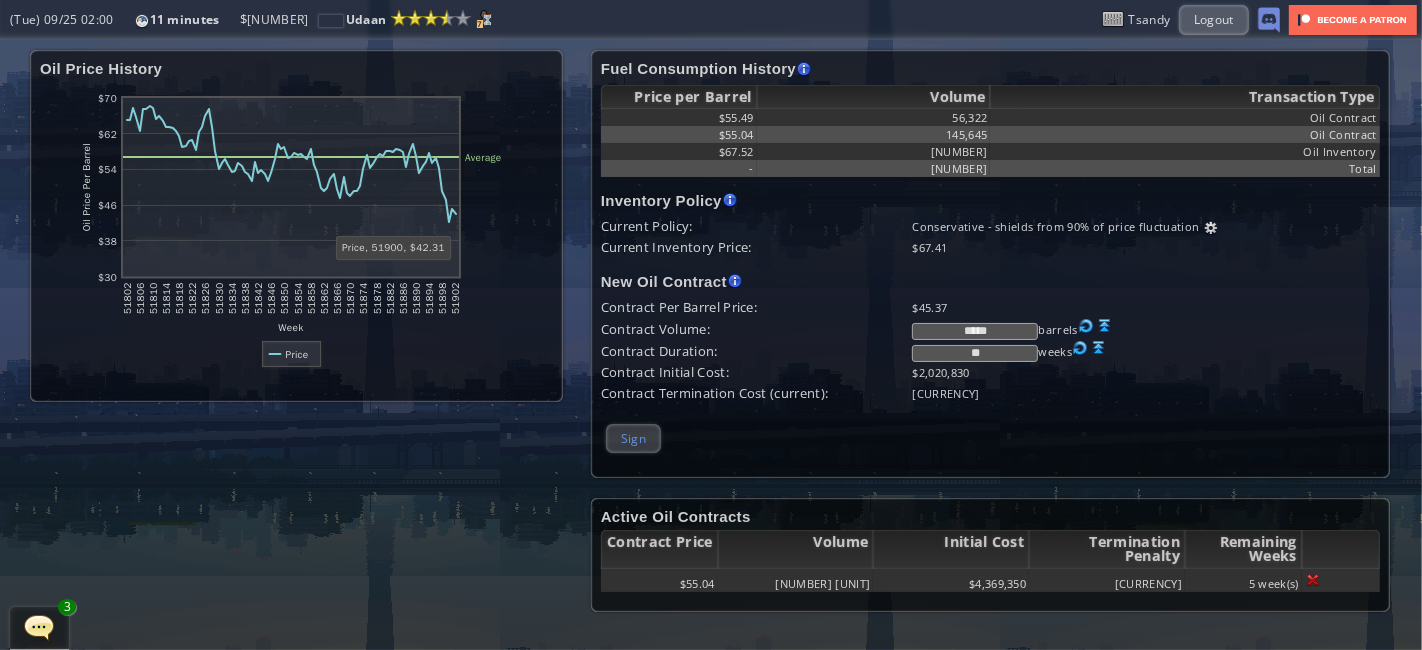 type on "*****" 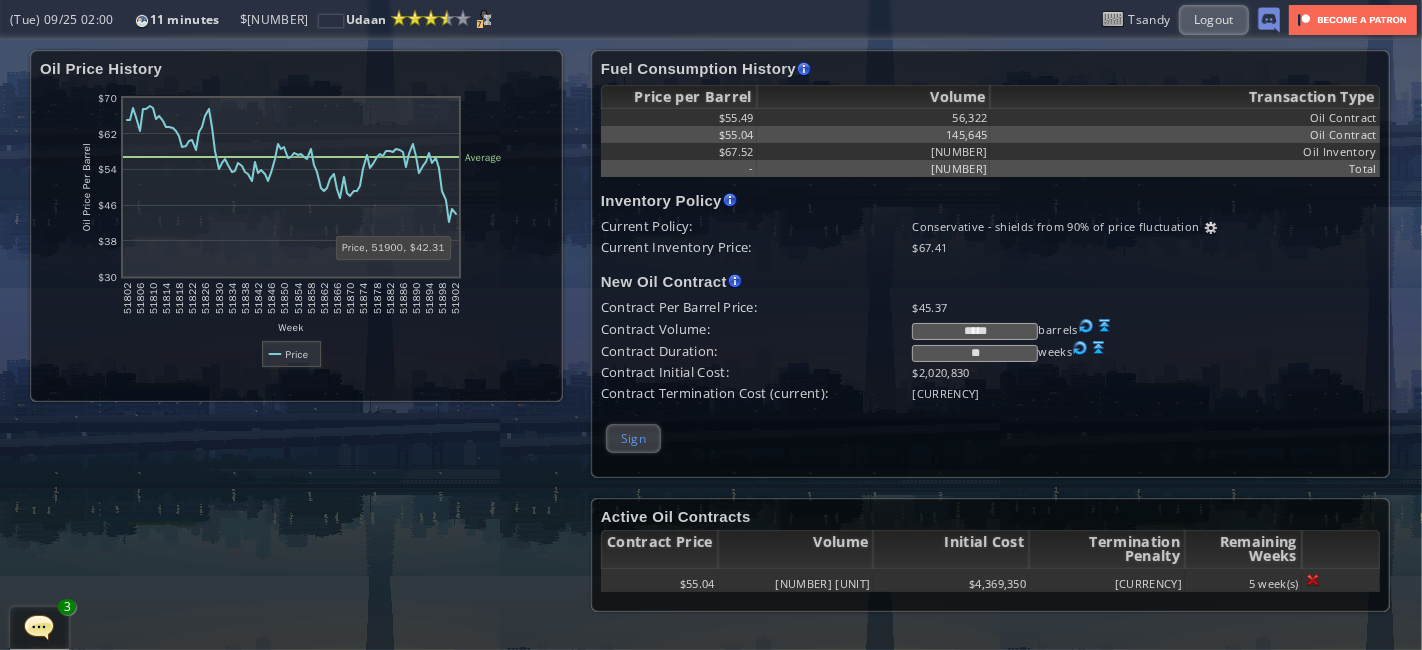 click on "Sign" at bounding box center (633, 438) 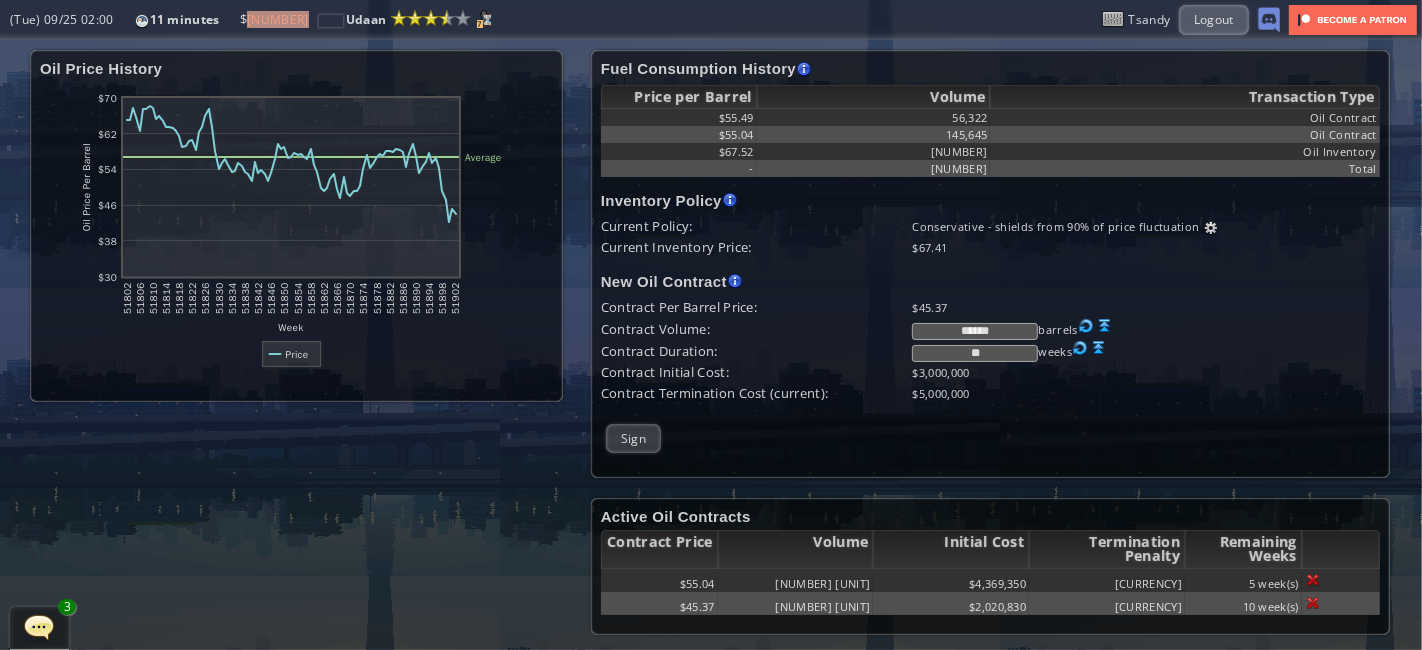 click on "**" at bounding box center [975, 353] 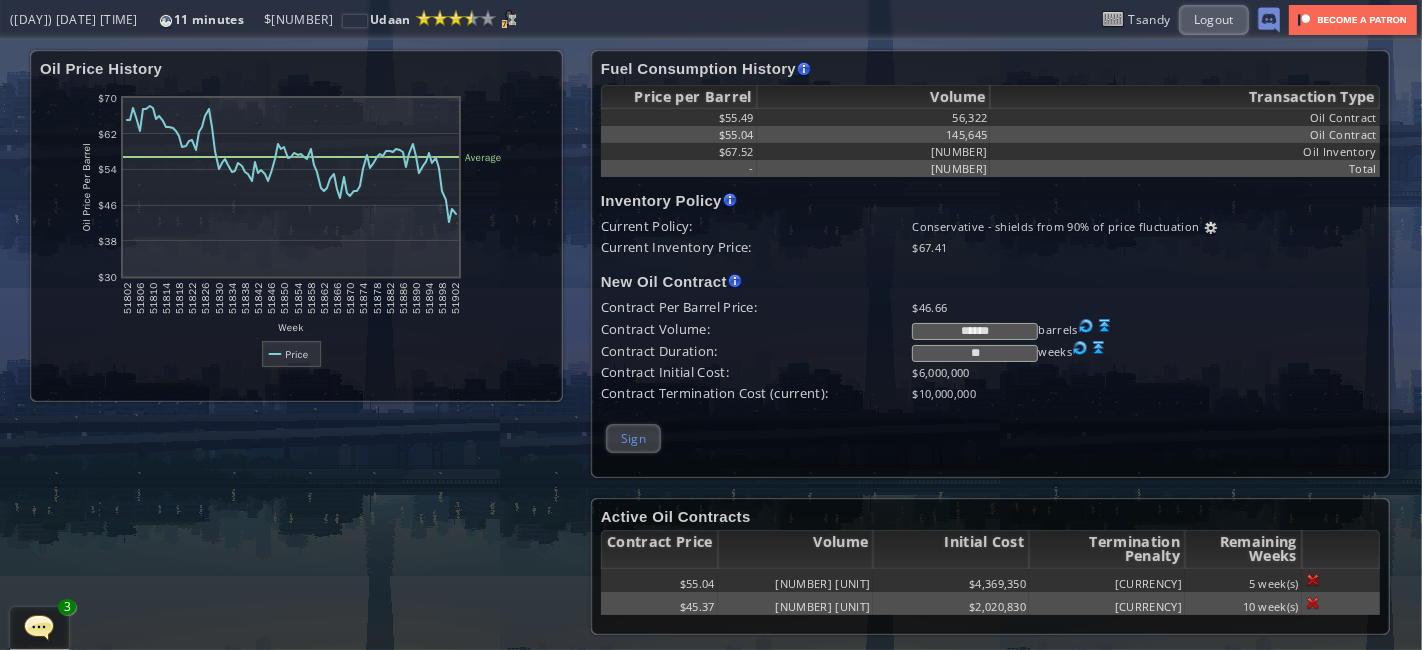 type on "**" 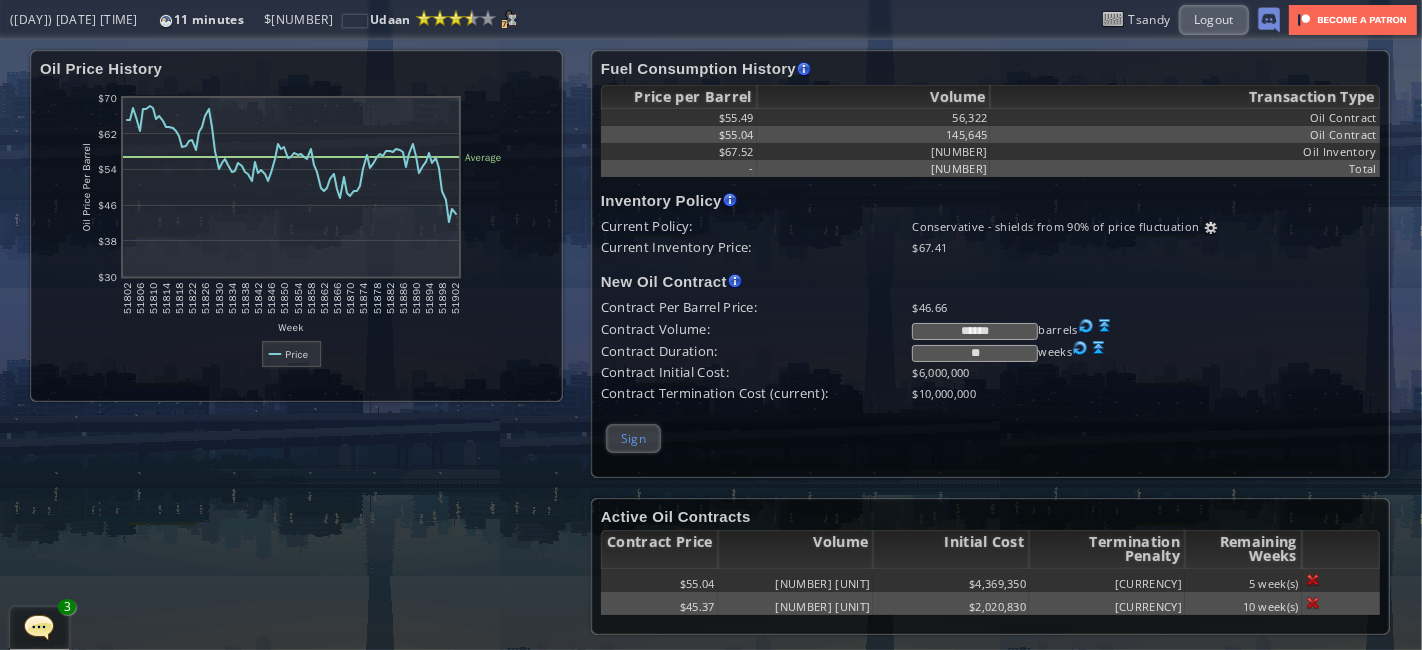 click on "Sign" at bounding box center (633, 438) 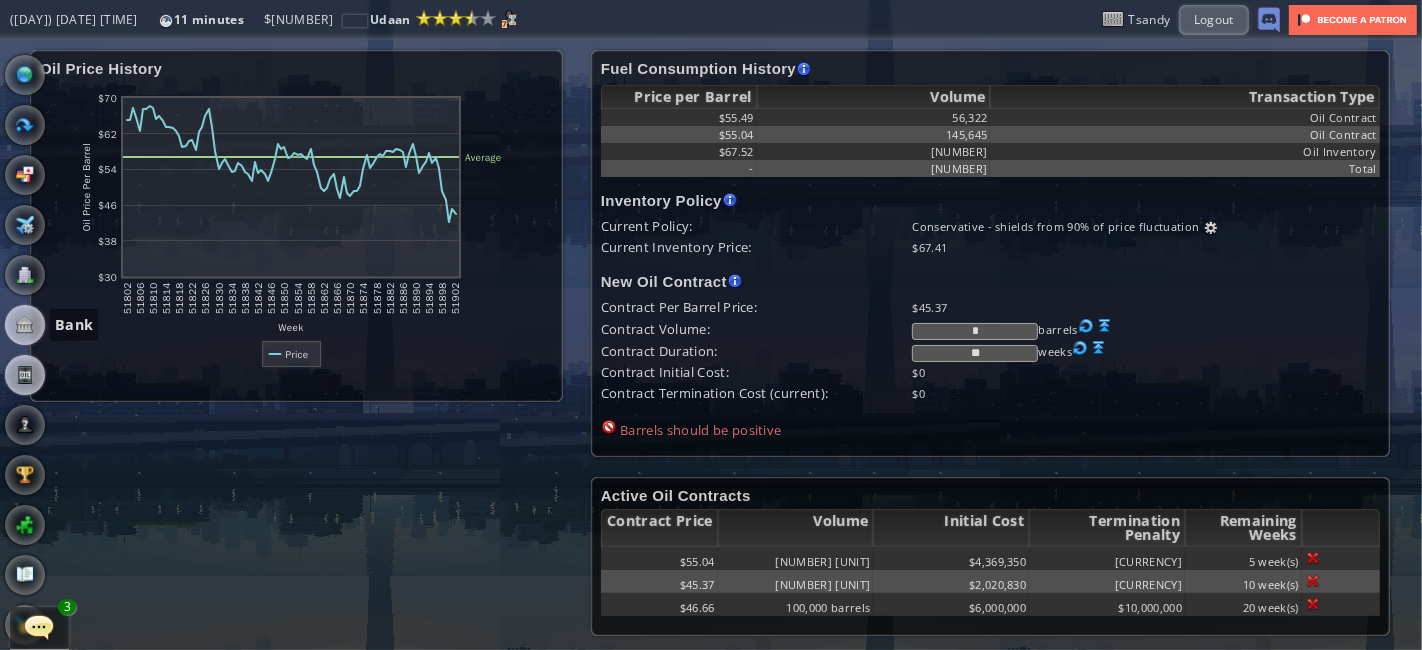 click at bounding box center (25, 325) 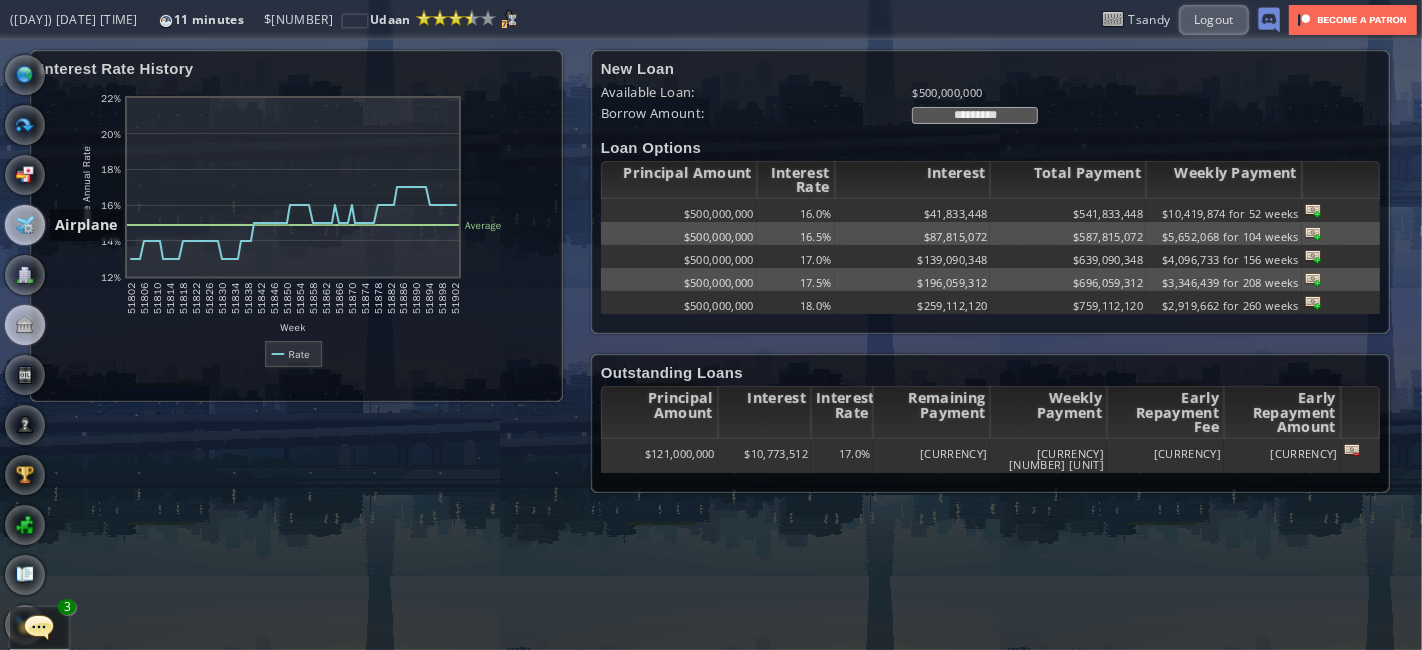 click at bounding box center (25, 225) 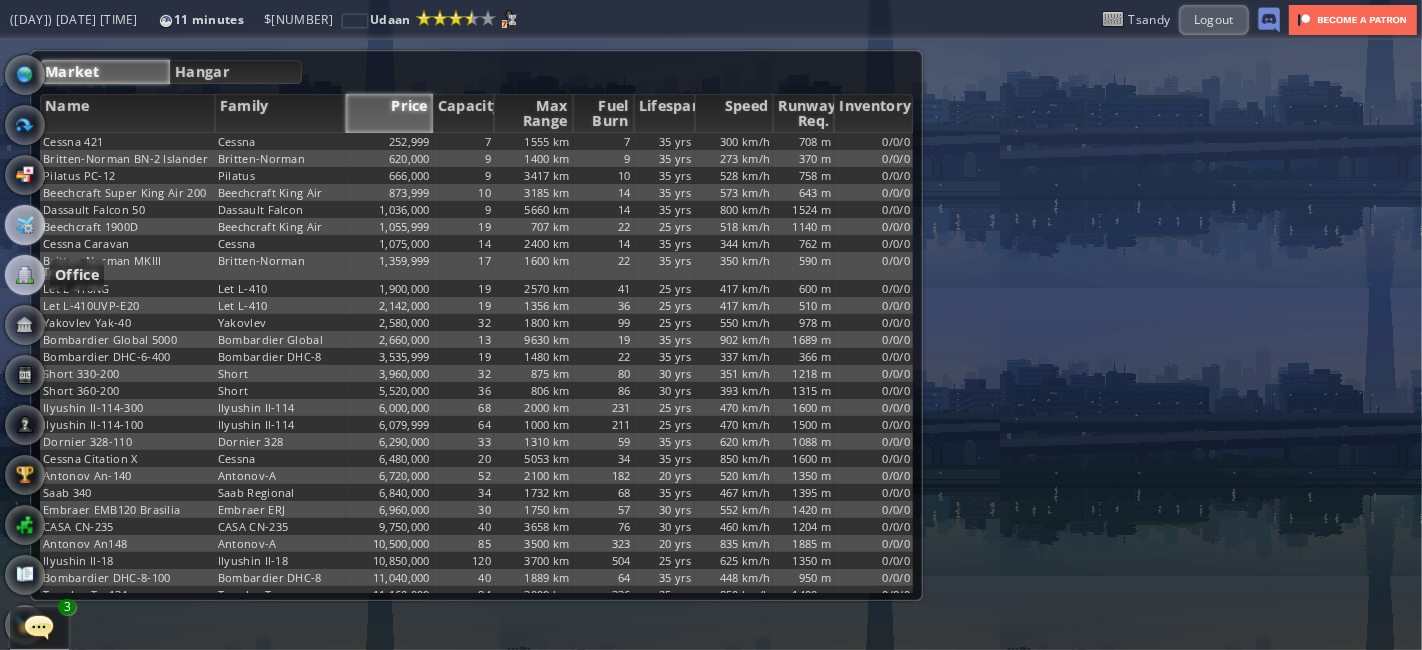 click at bounding box center [25, 275] 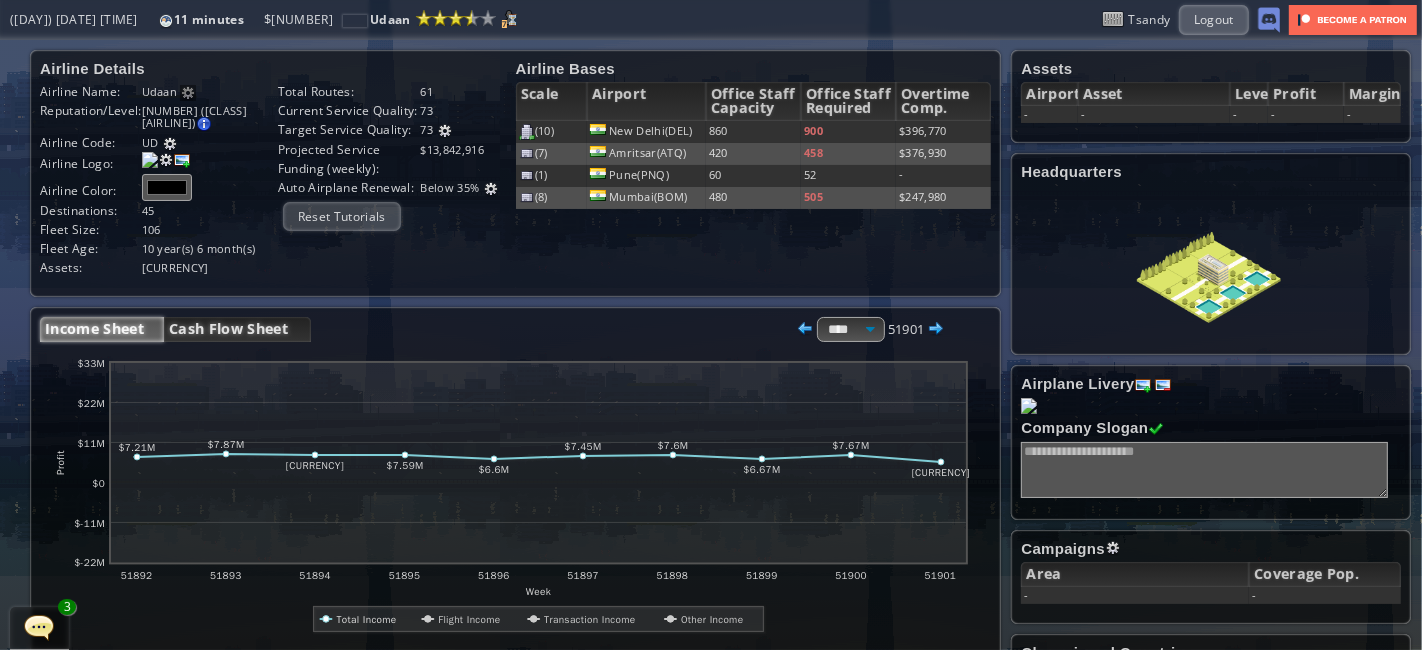 click on "Cash Flow Sheet" at bounding box center [237, 329] 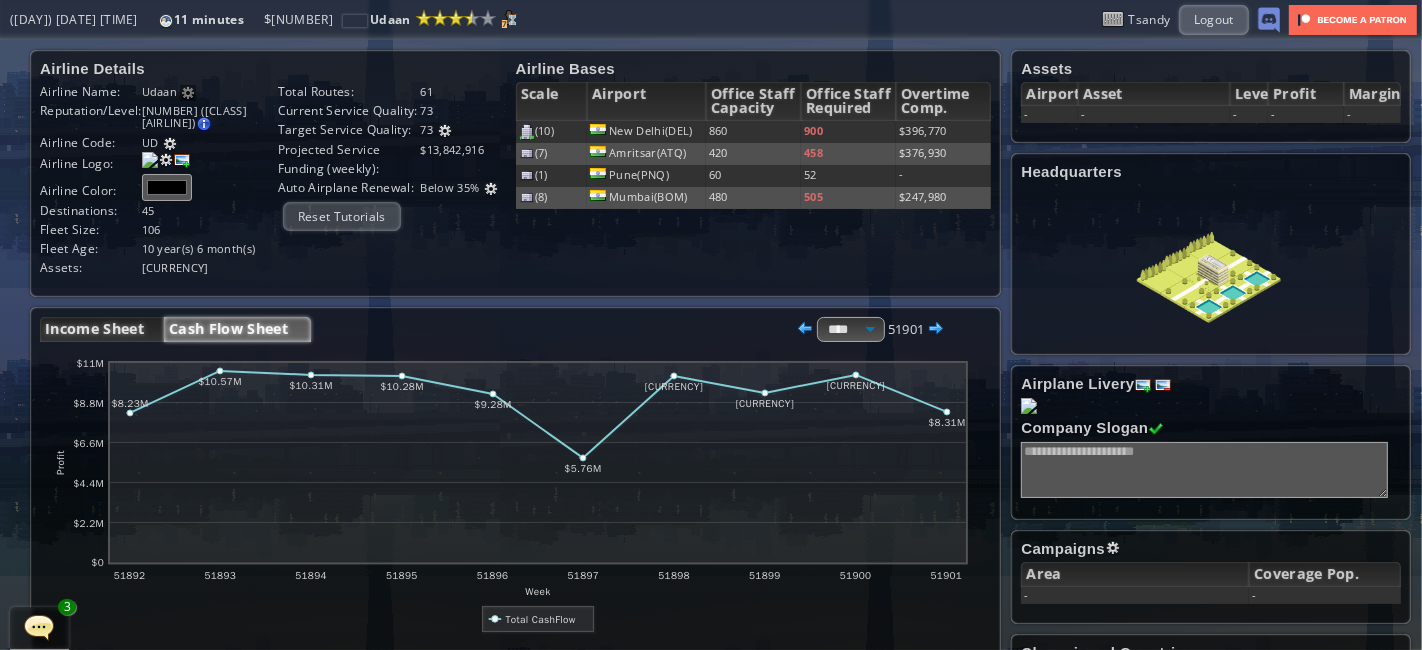 click on "Income Sheet" at bounding box center [102, 329] 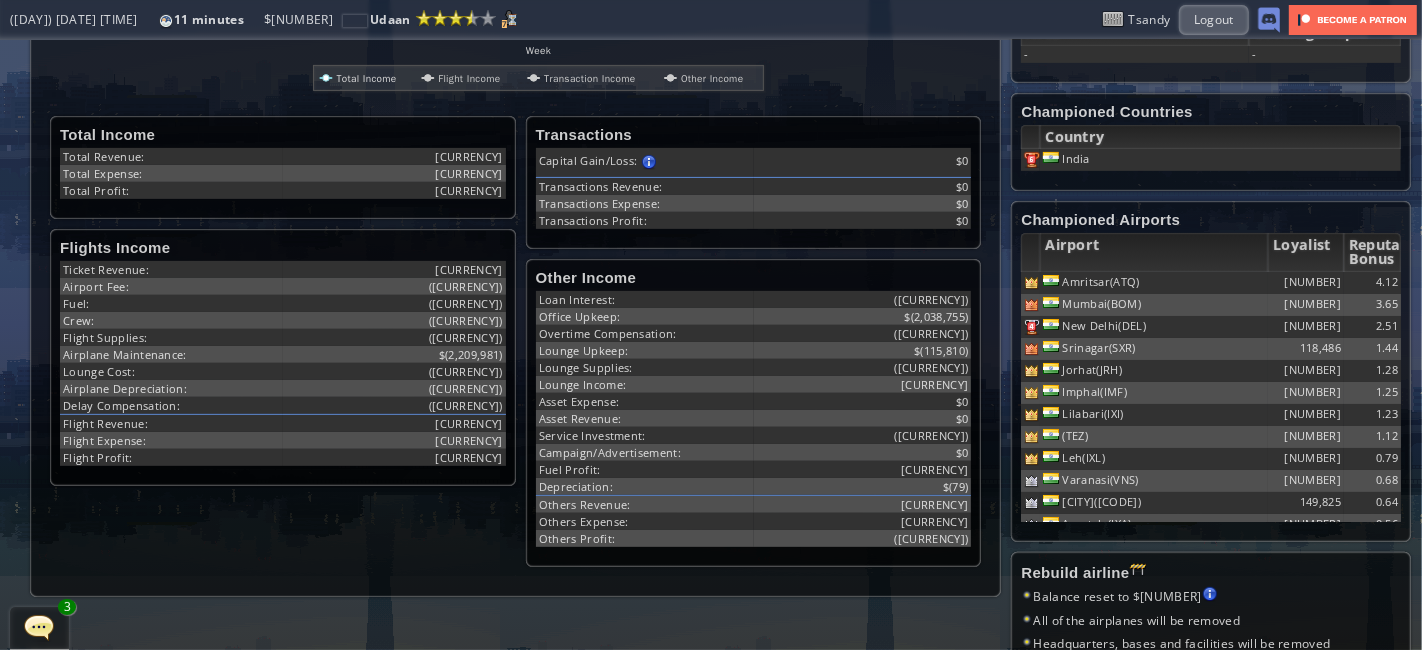 scroll, scrollTop: 0, scrollLeft: 0, axis: both 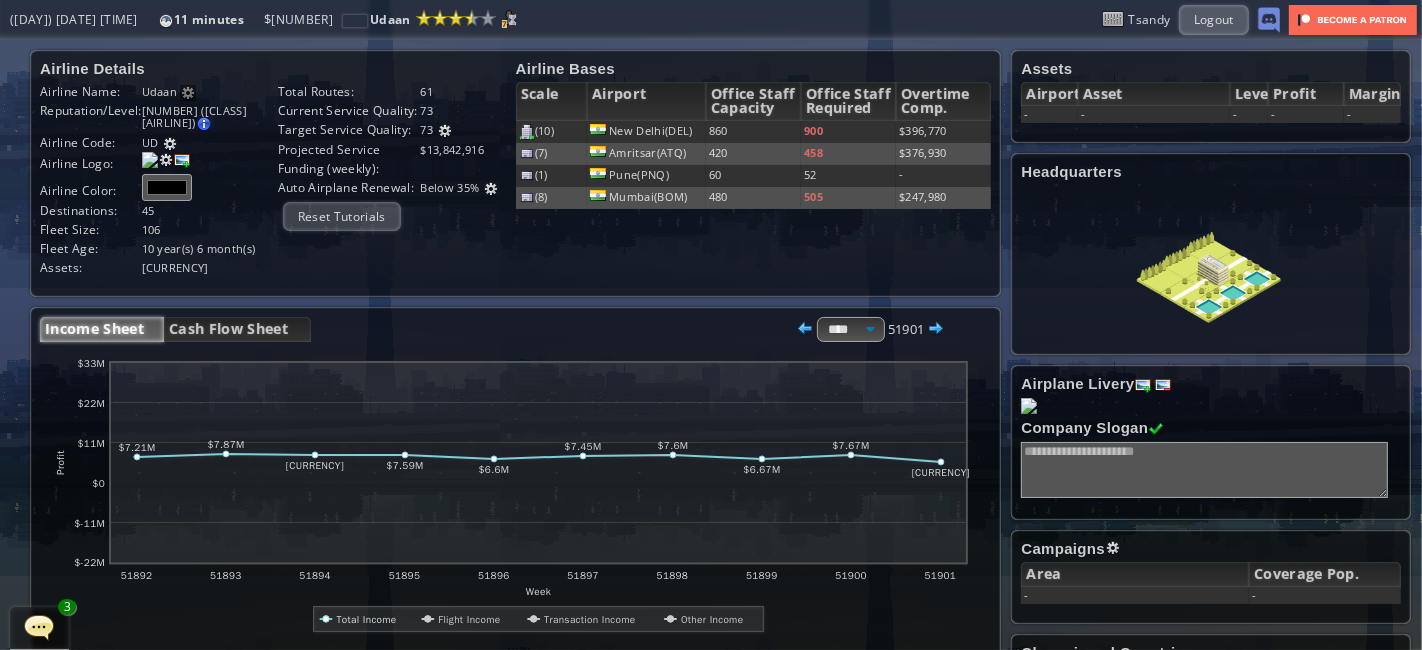 click at bounding box center [39, 627] 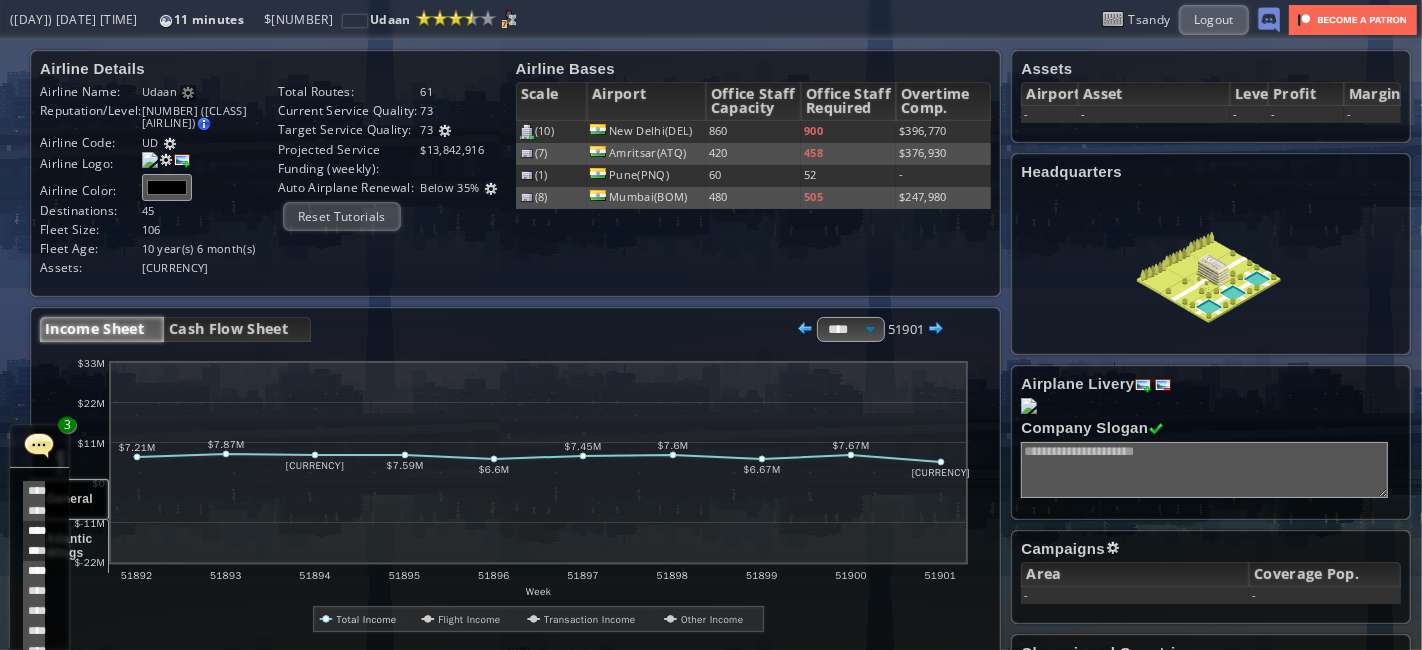 scroll, scrollTop: 537, scrollLeft: 0, axis: vertical 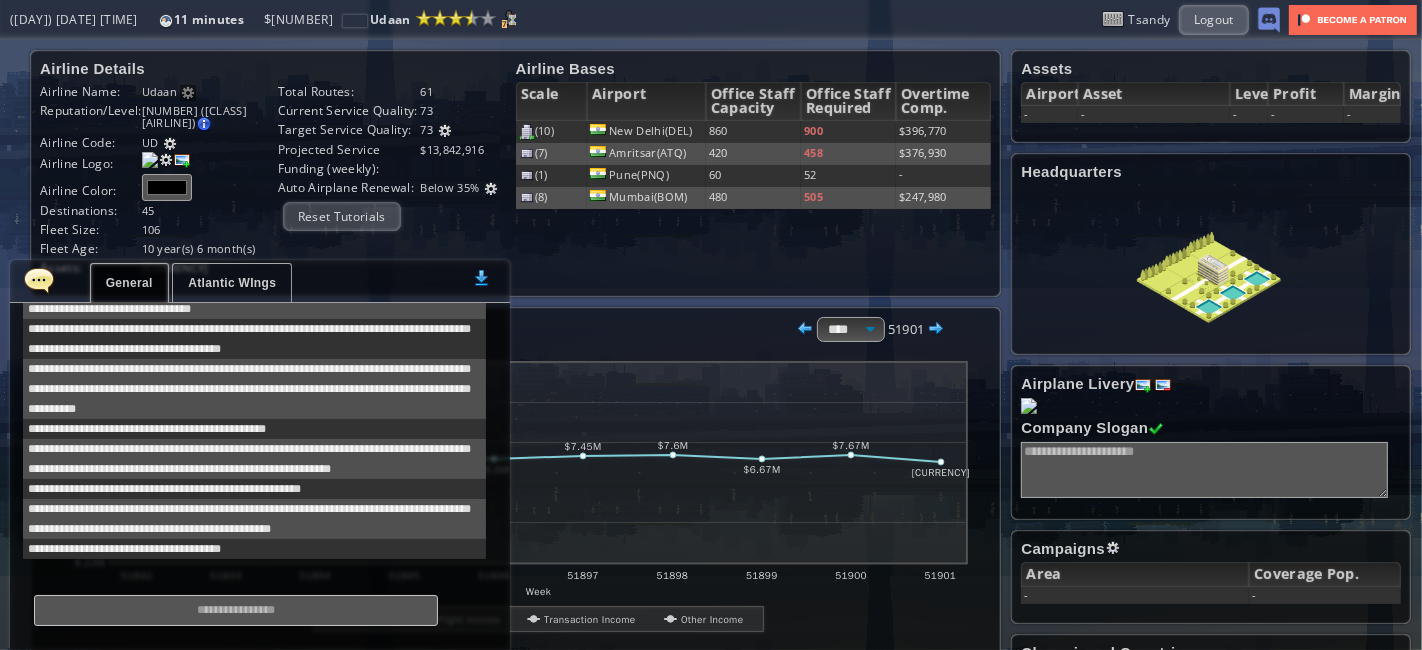 click at bounding box center (39, 280) 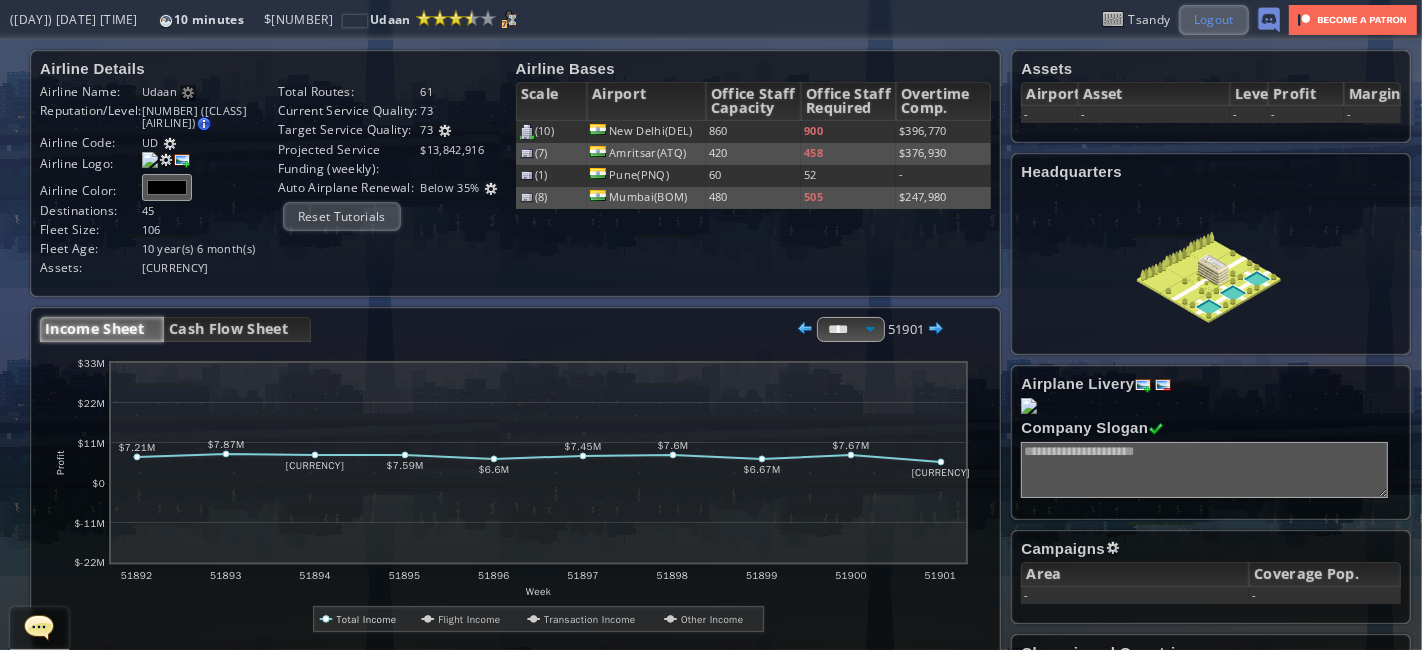 click on "Logout" at bounding box center [1214, 19] 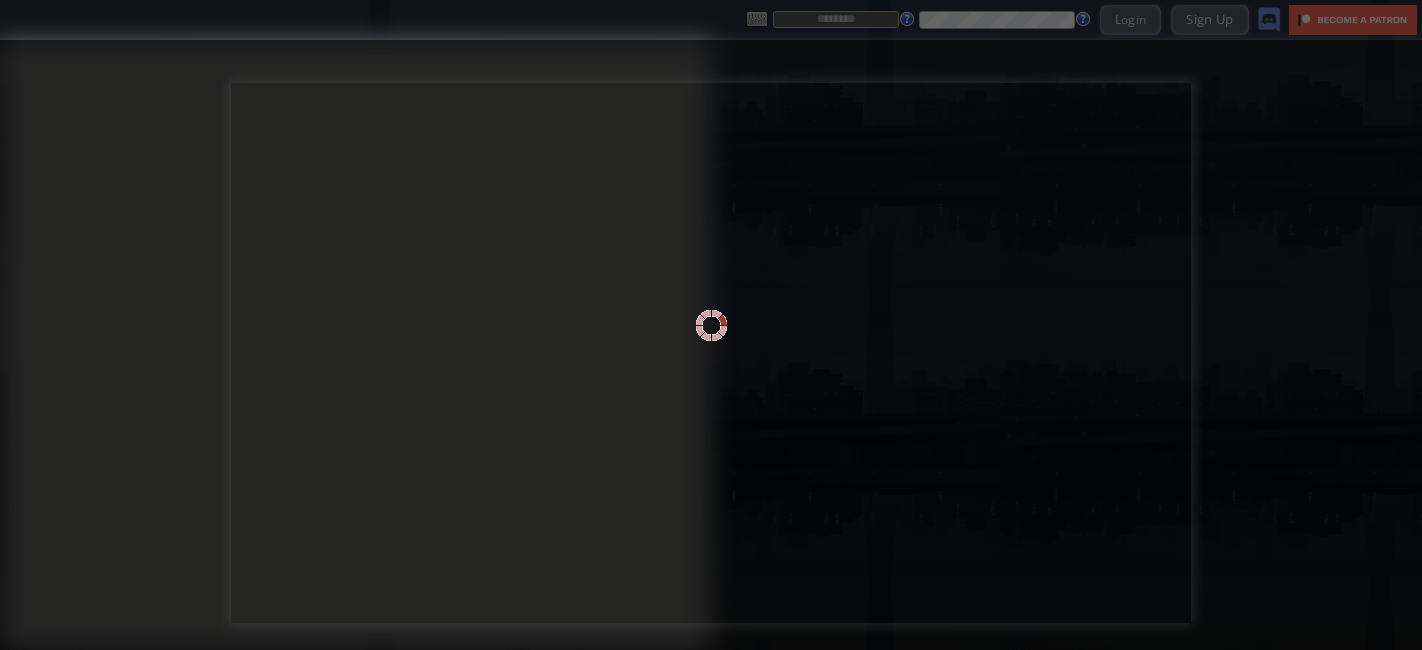 scroll, scrollTop: 0, scrollLeft: 0, axis: both 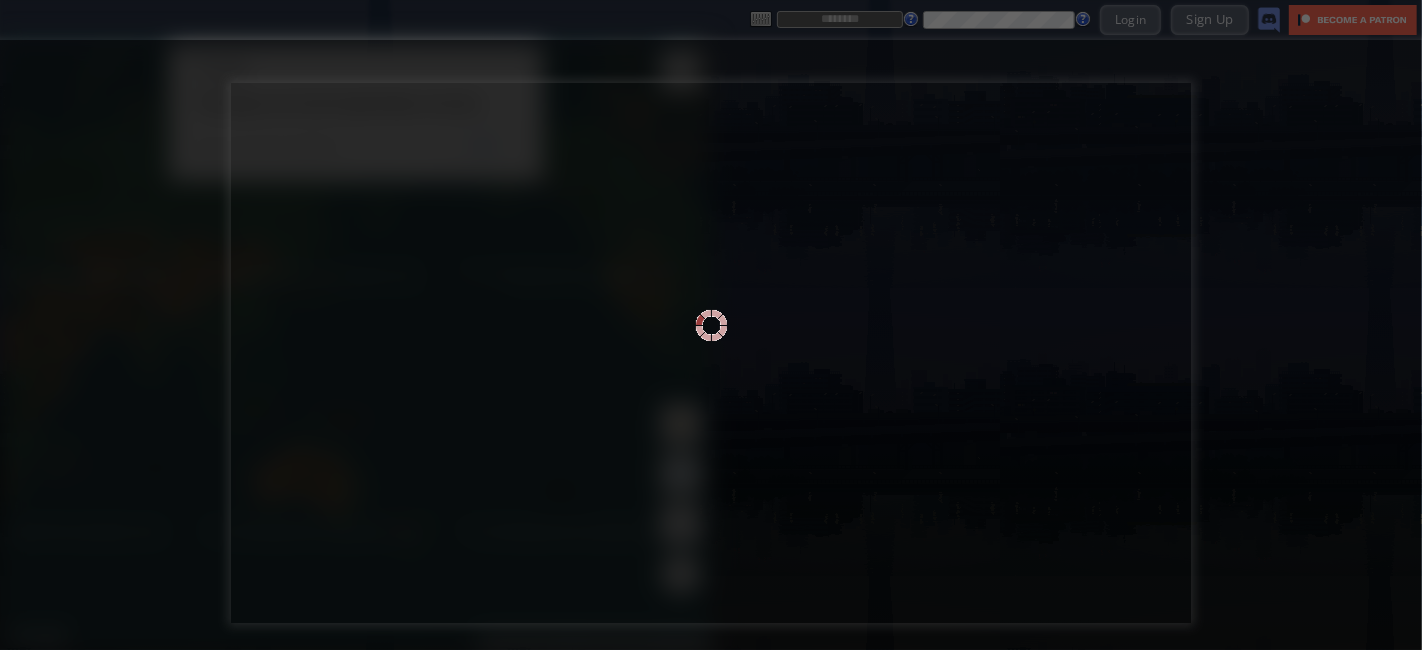 click at bounding box center (711, 325) 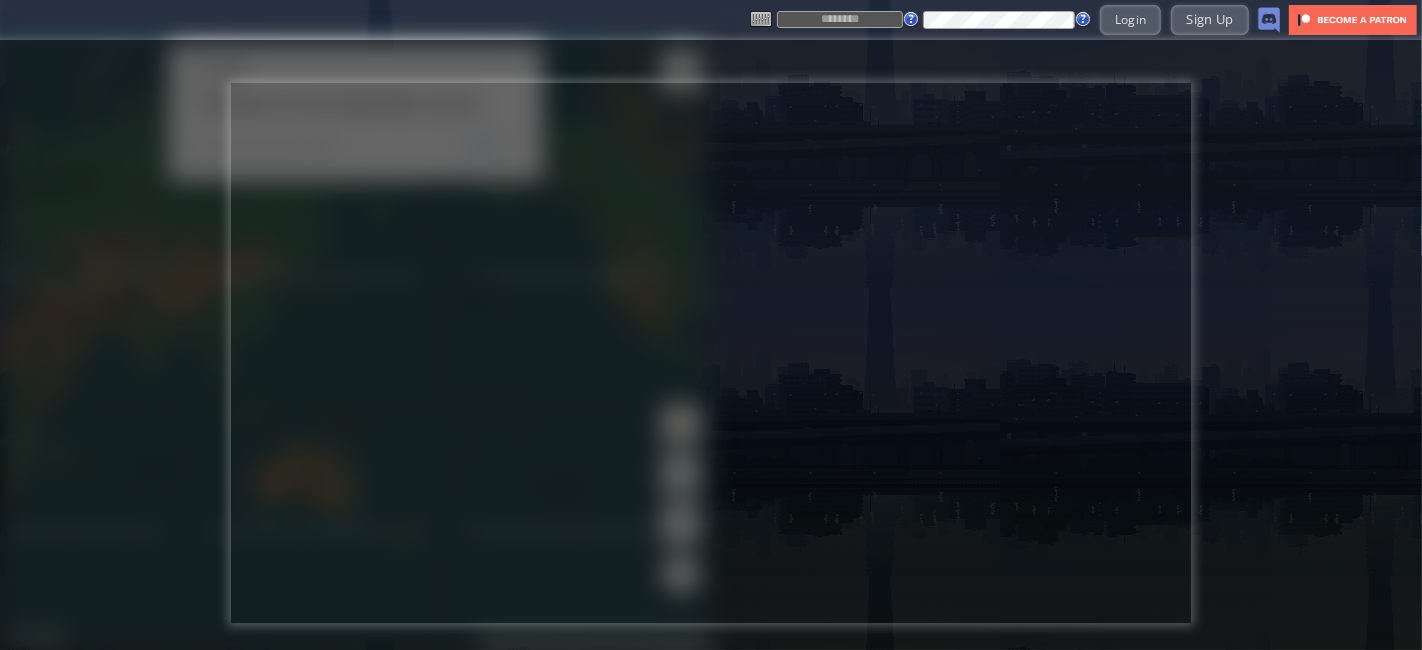 click at bounding box center (840, 19) 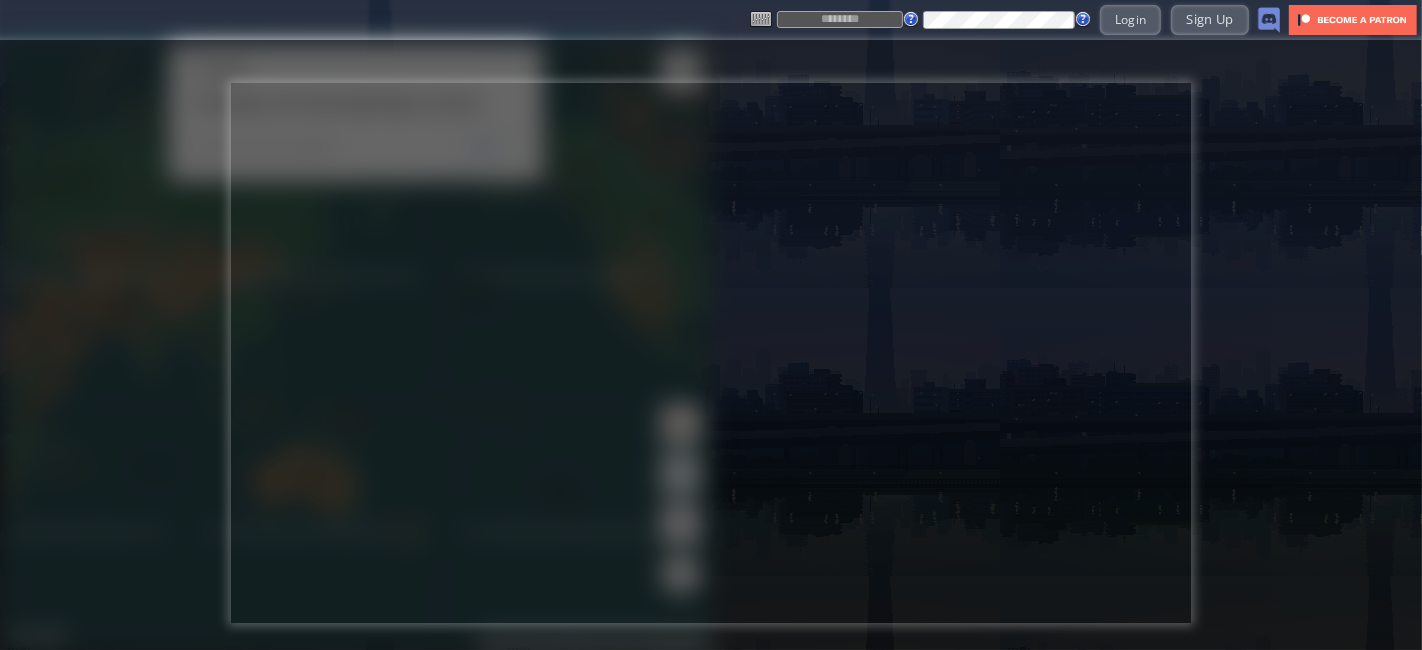 type on "**********" 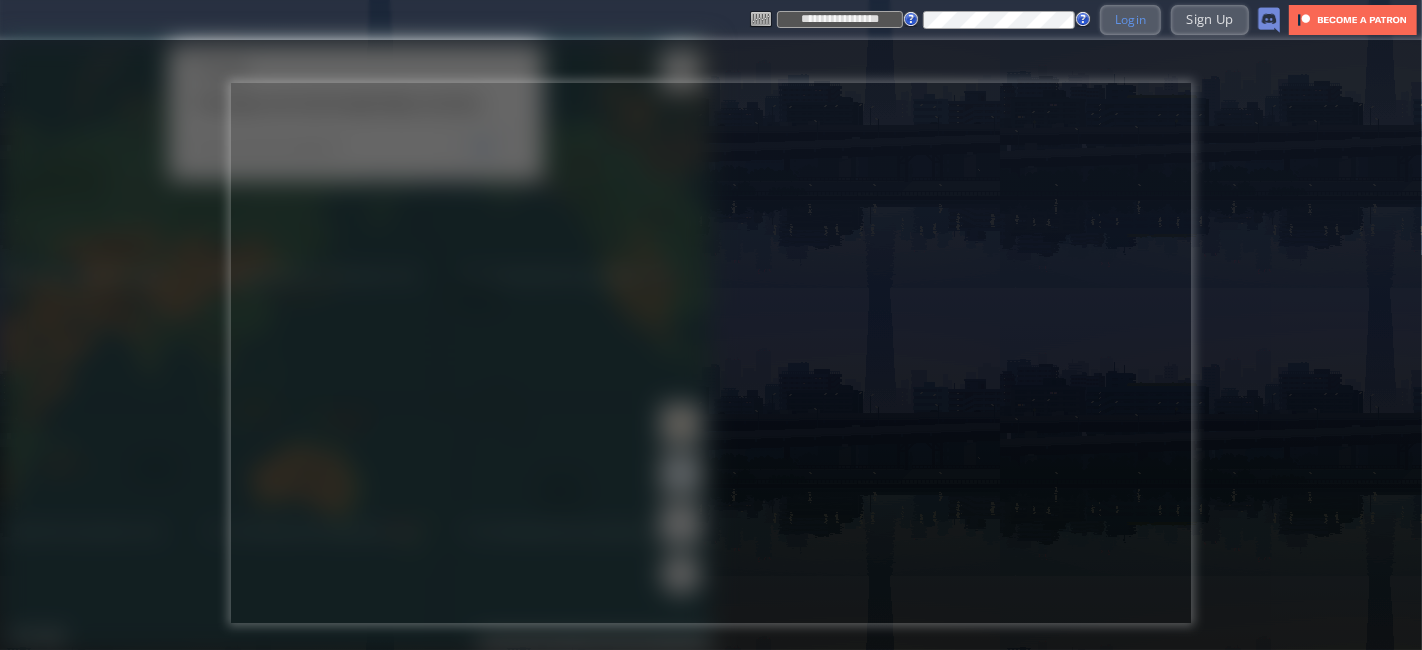 click on "Login" at bounding box center [1131, 19] 